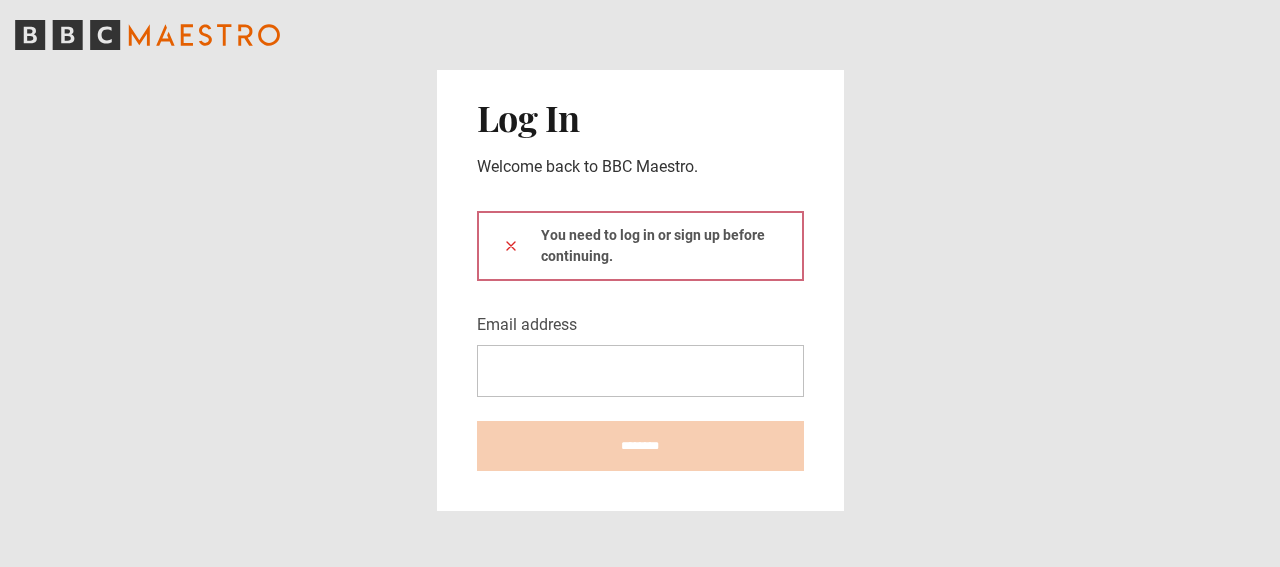 scroll, scrollTop: 0, scrollLeft: 0, axis: both 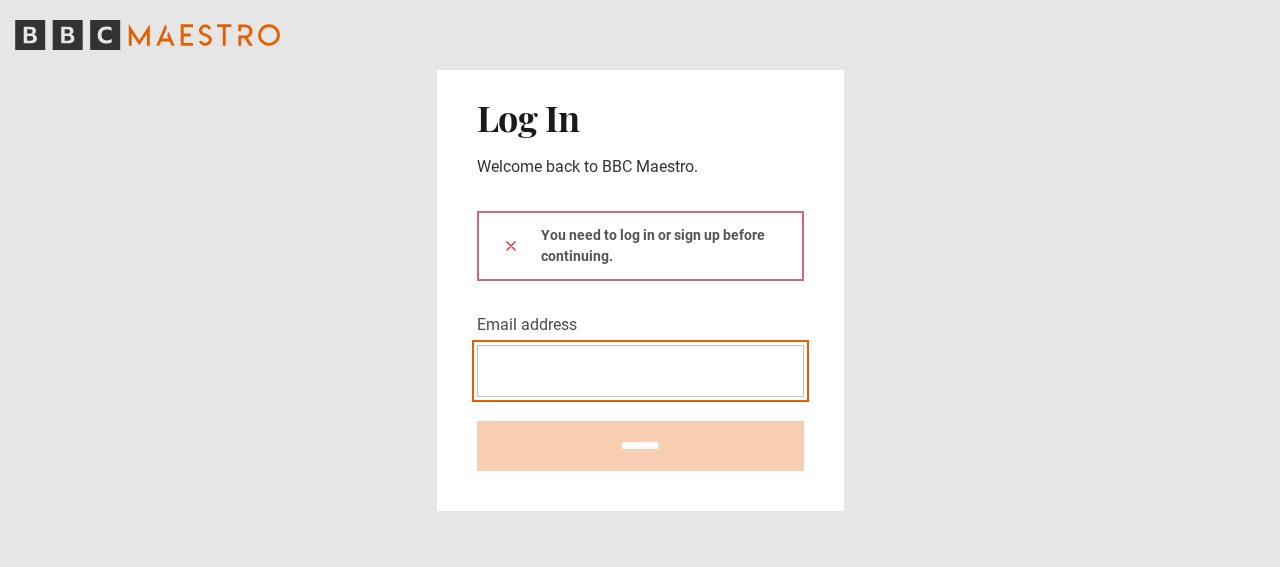 click on "Email address" at bounding box center (640, 371) 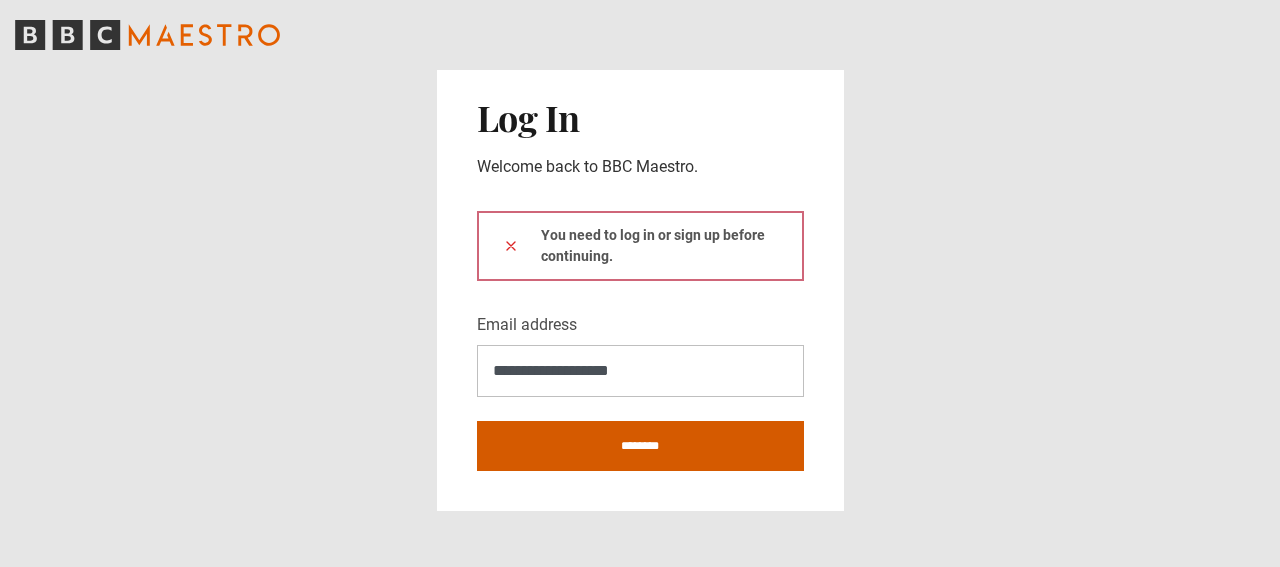 click on "********" at bounding box center (640, 446) 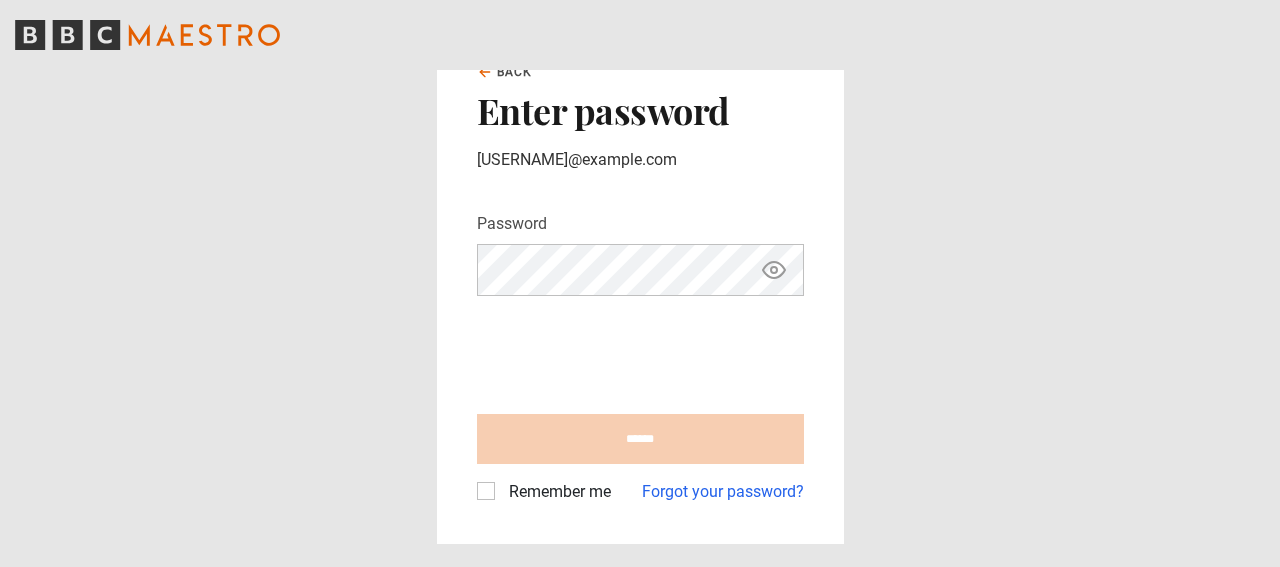 scroll, scrollTop: 0, scrollLeft: 0, axis: both 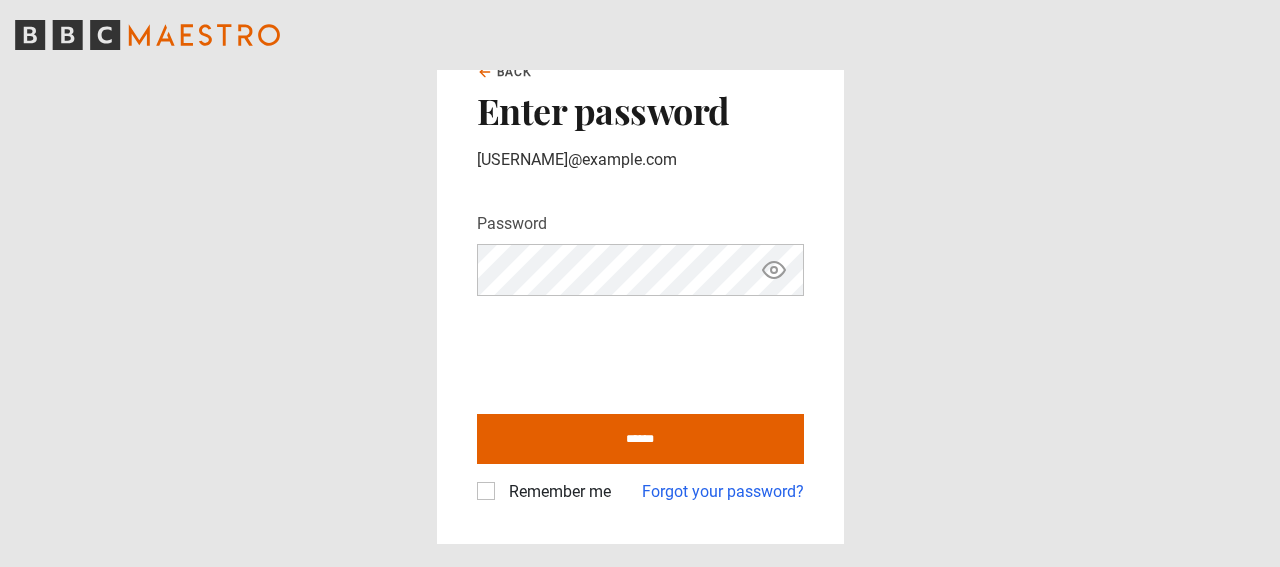 click 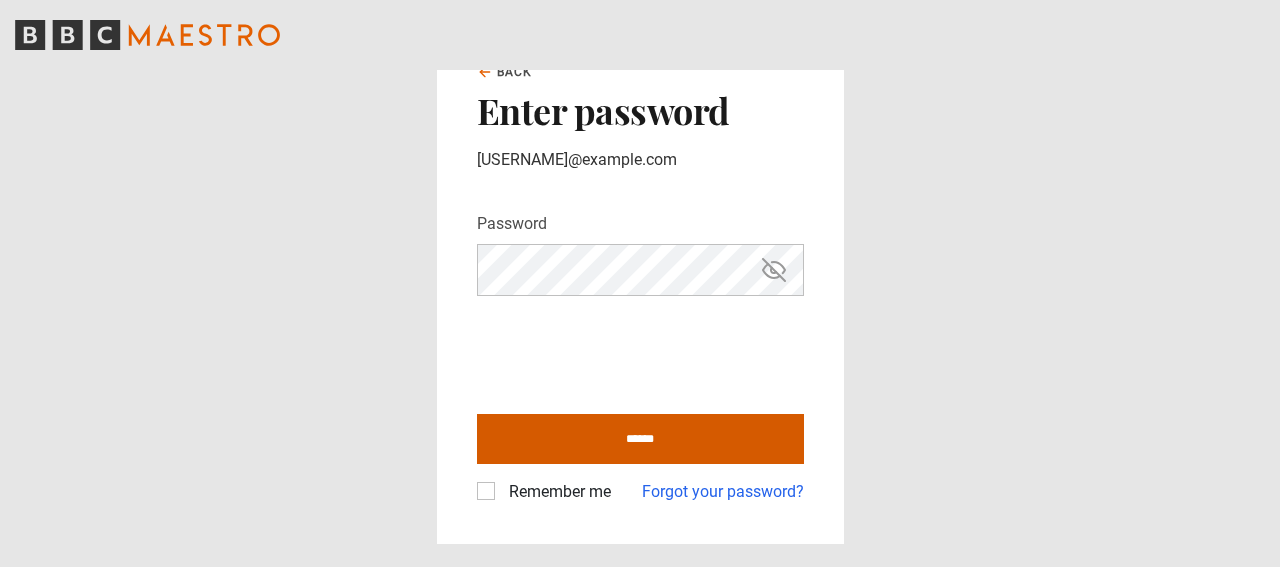 click on "******" at bounding box center [640, 439] 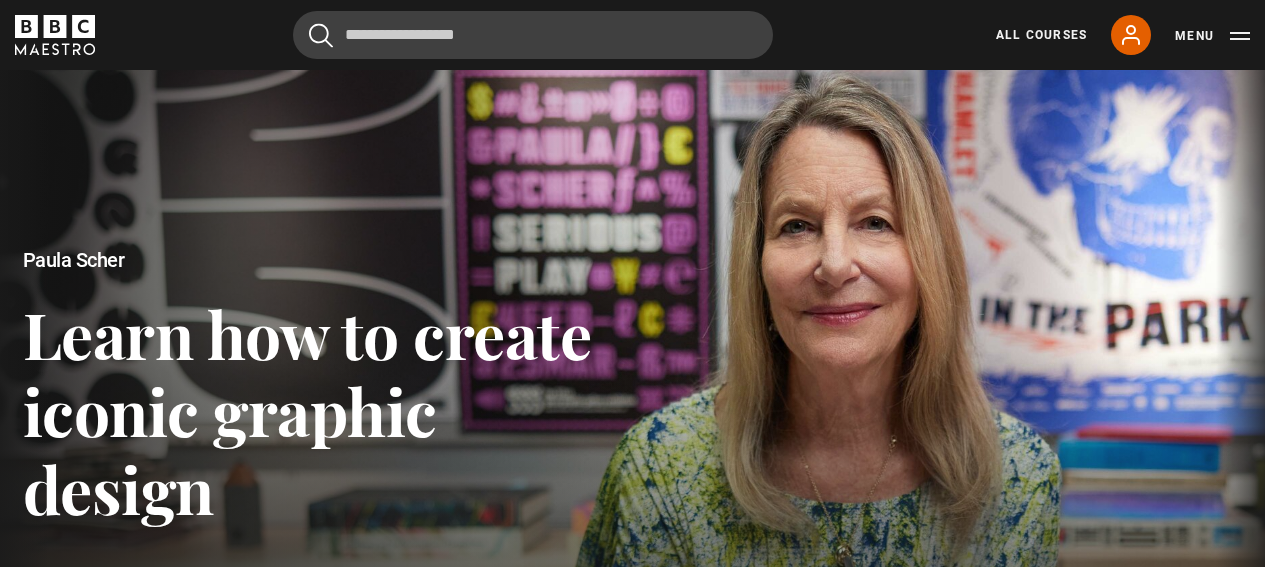 scroll, scrollTop: 0, scrollLeft: 0, axis: both 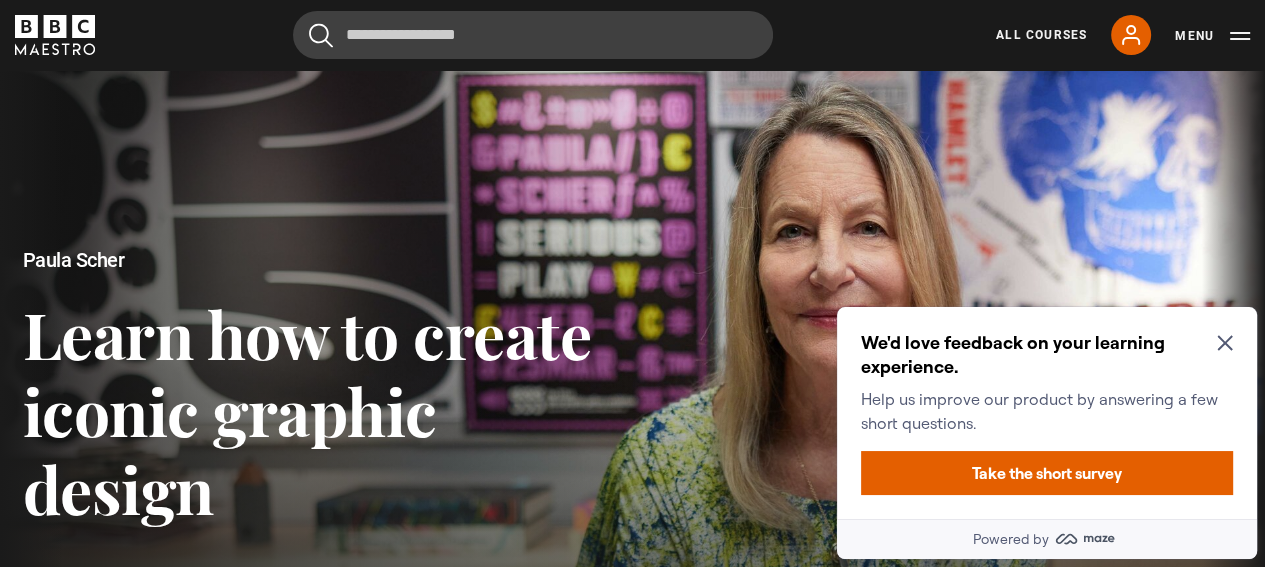 click 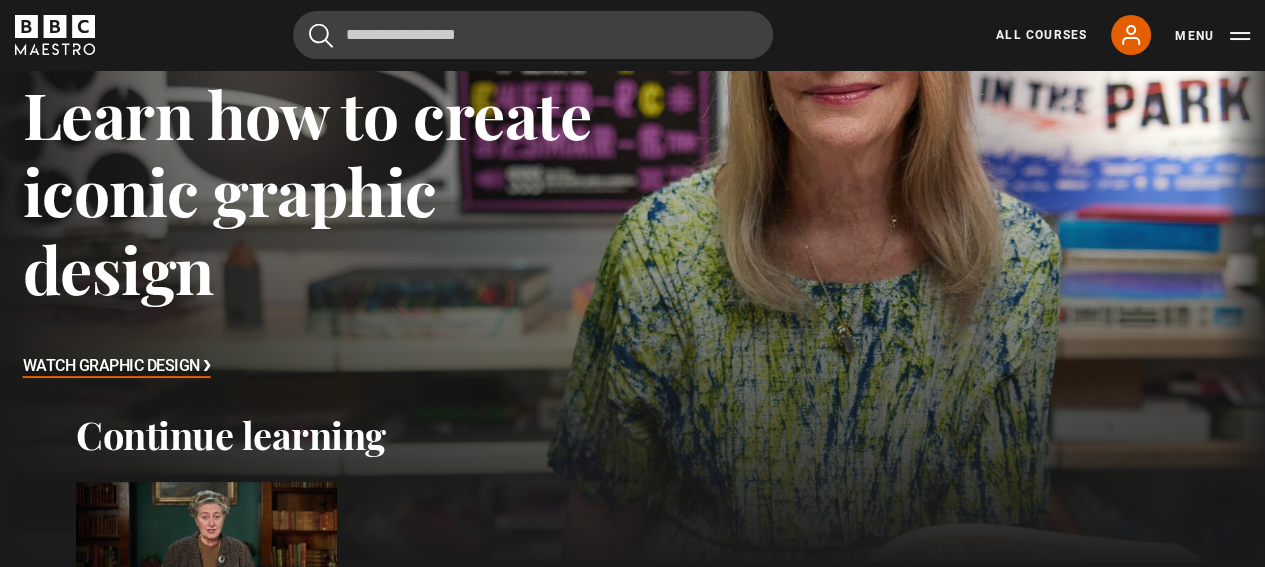 scroll, scrollTop: 400, scrollLeft: 0, axis: vertical 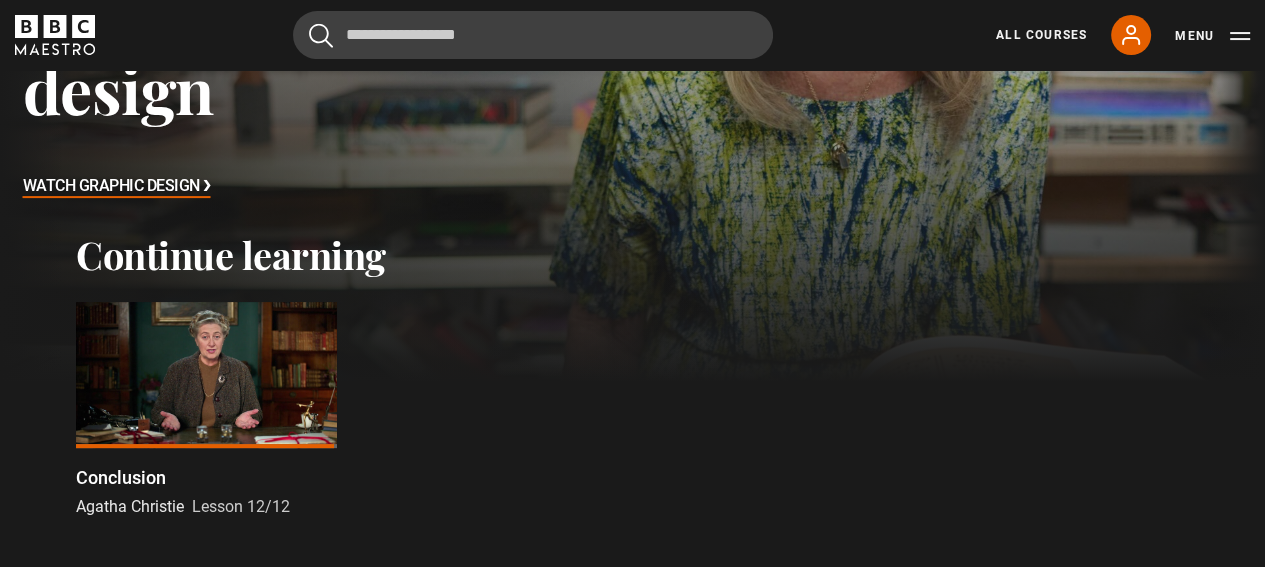click at bounding box center (206, 375) 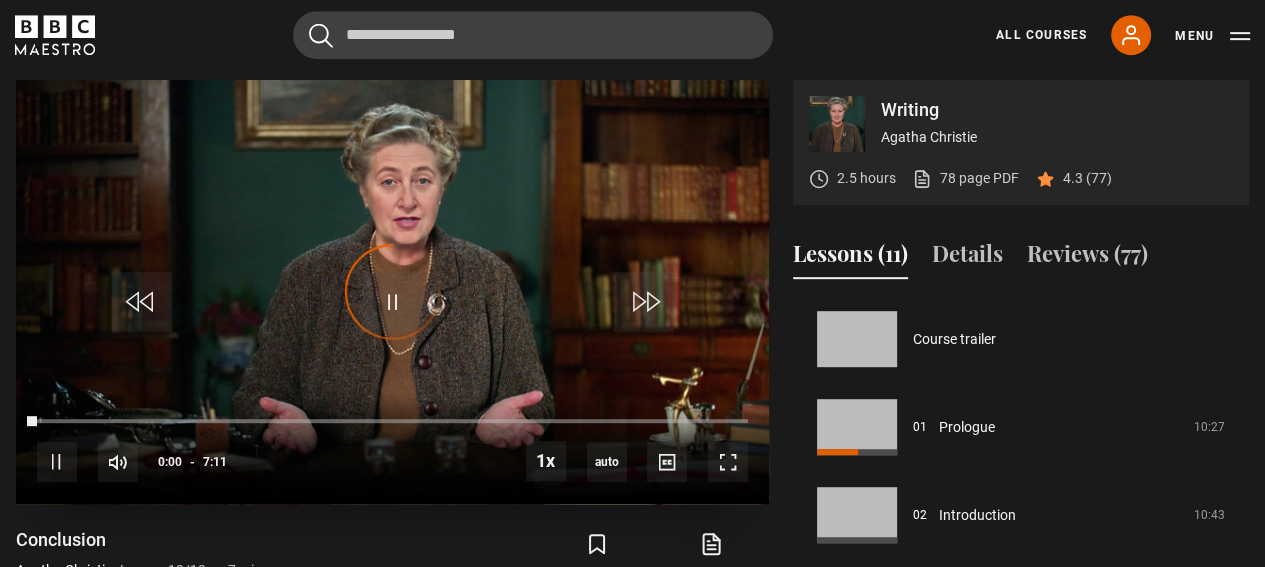 scroll, scrollTop: 0, scrollLeft: 0, axis: both 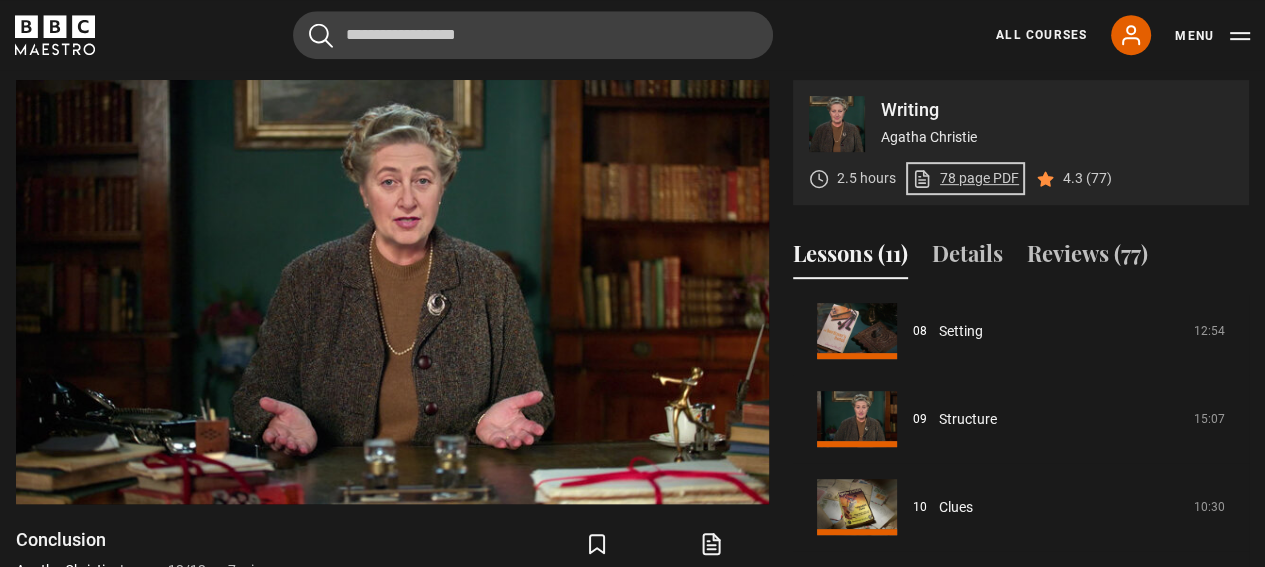 click on "78 page PDF
(opens in new tab)" at bounding box center (965, 178) 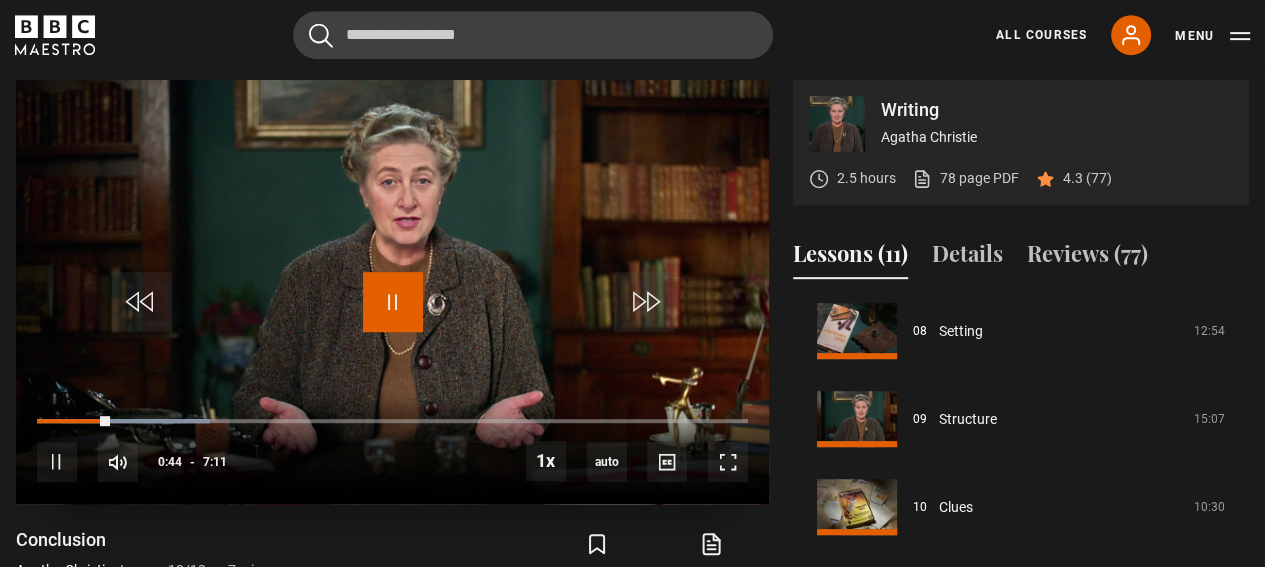 click at bounding box center (393, 302) 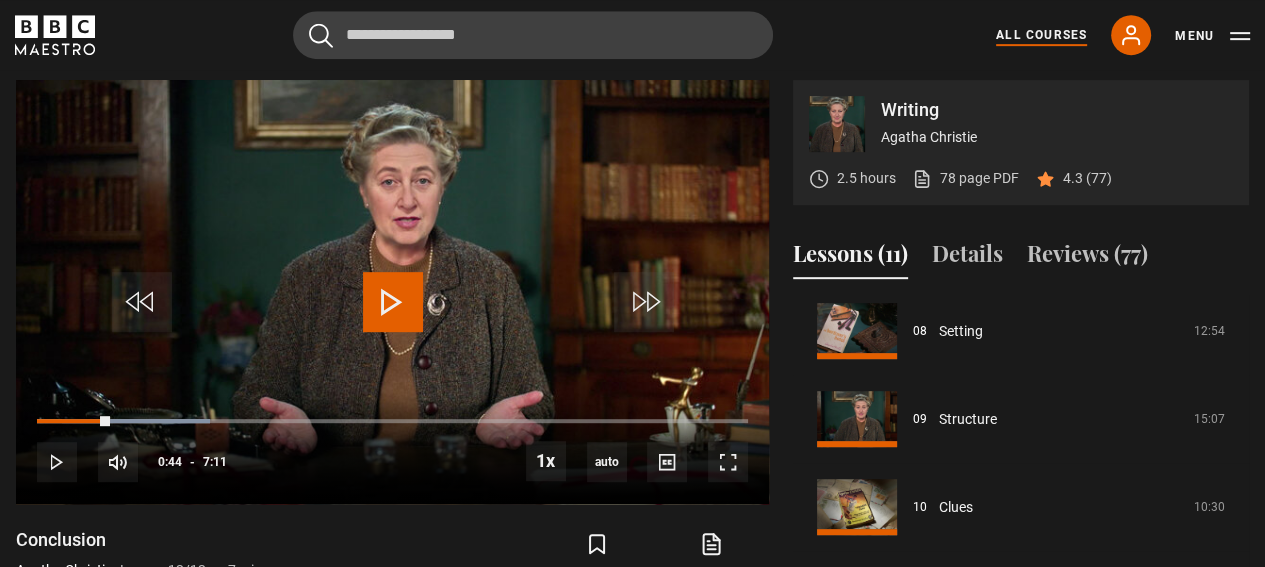 click on "All Courses" at bounding box center (1041, 35) 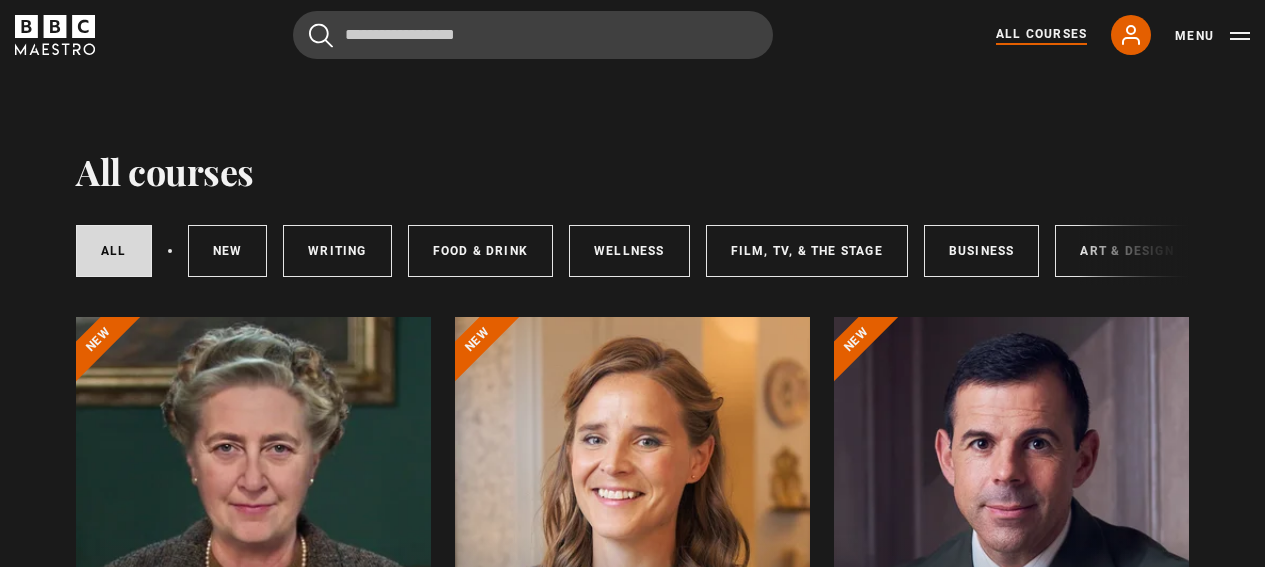 scroll, scrollTop: 0, scrollLeft: 0, axis: both 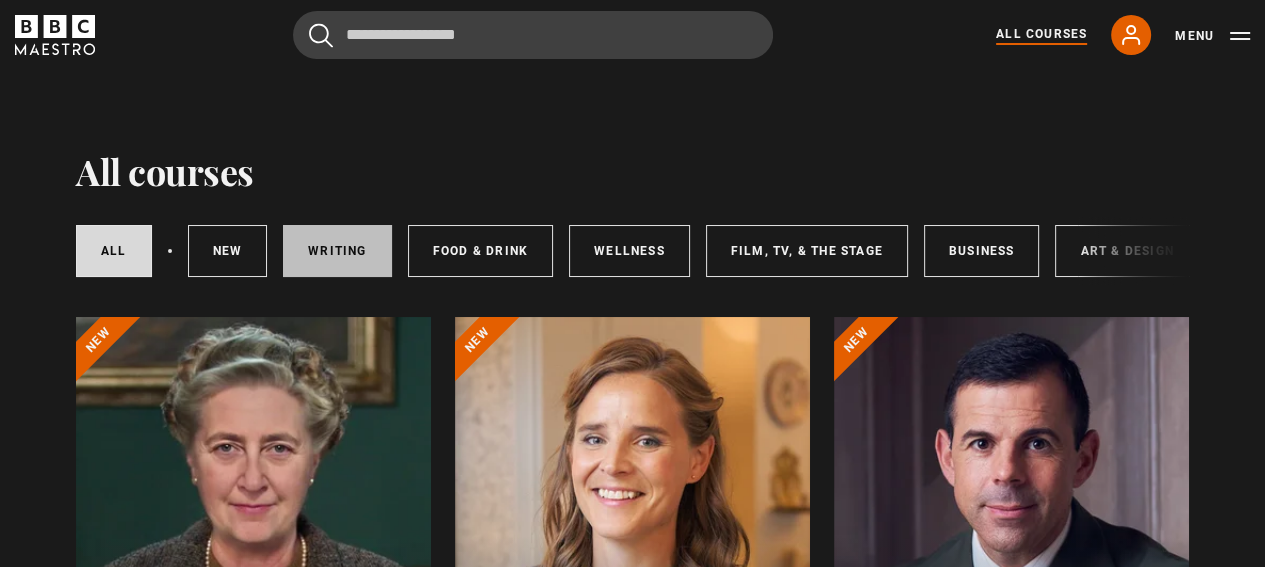 click on "Writing" at bounding box center (337, 251) 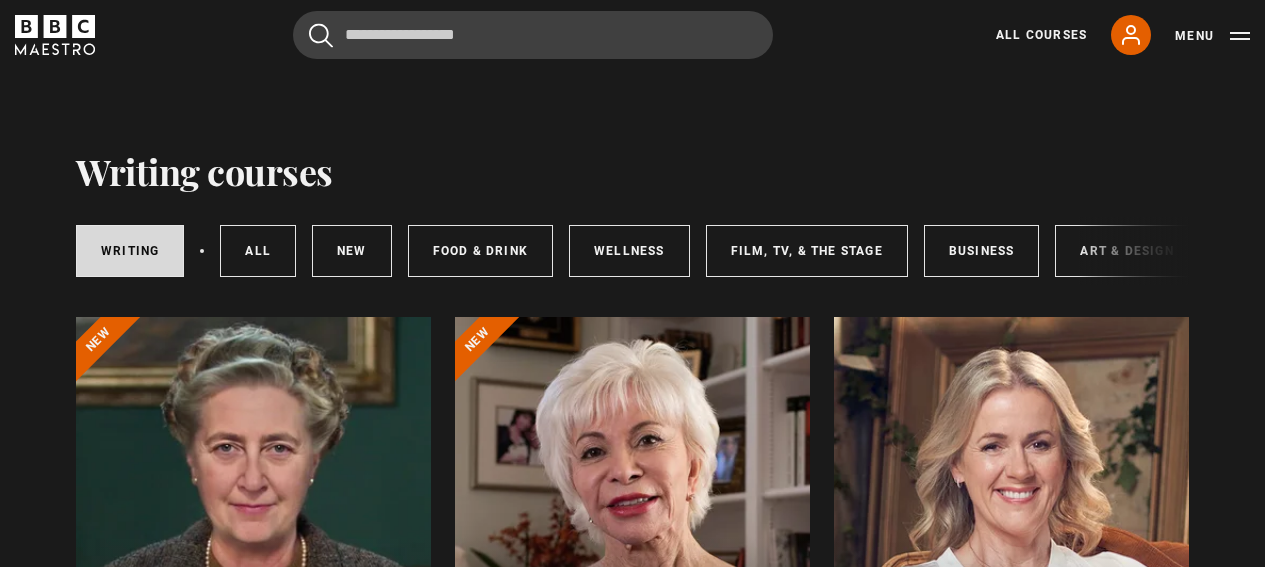scroll, scrollTop: 0, scrollLeft: 0, axis: both 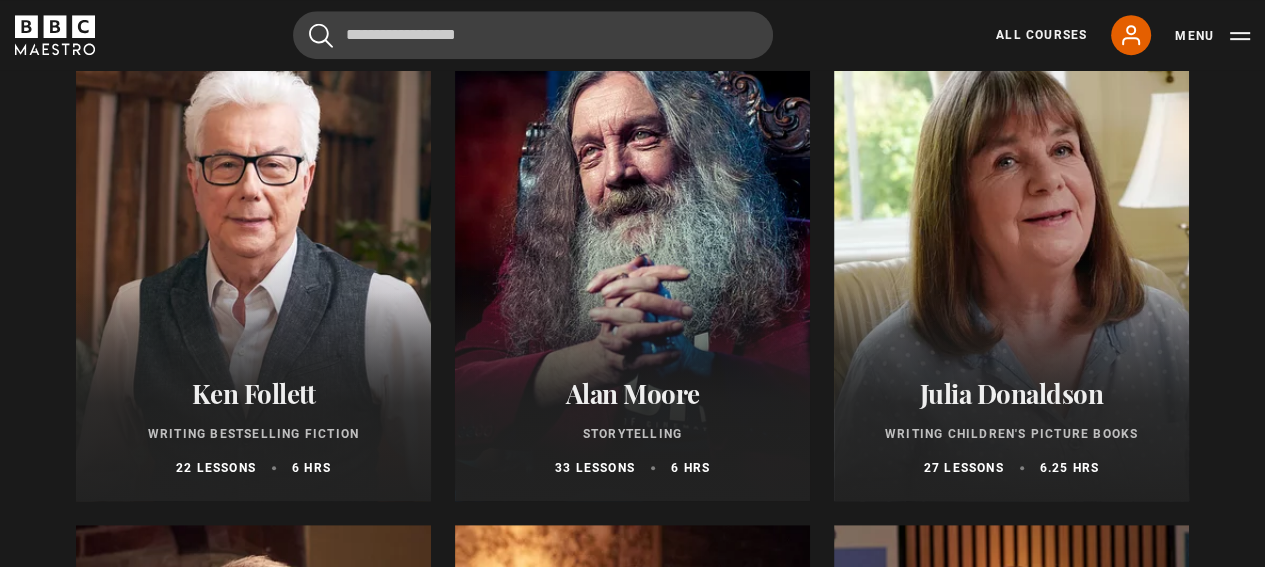 click at bounding box center (632, 261) 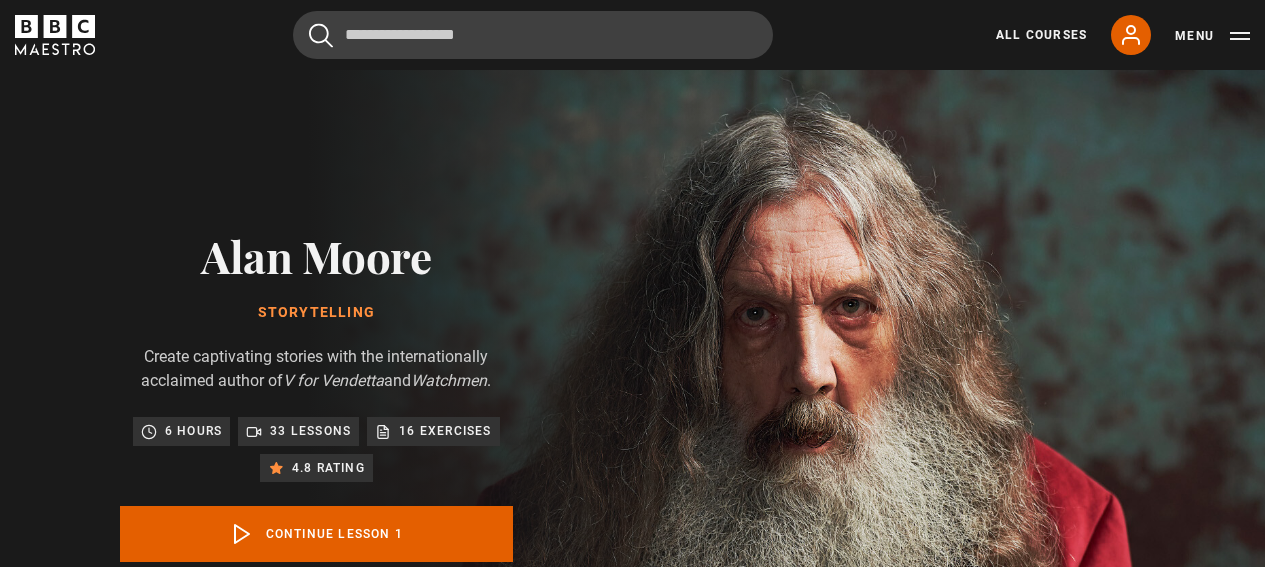scroll, scrollTop: 0, scrollLeft: 0, axis: both 